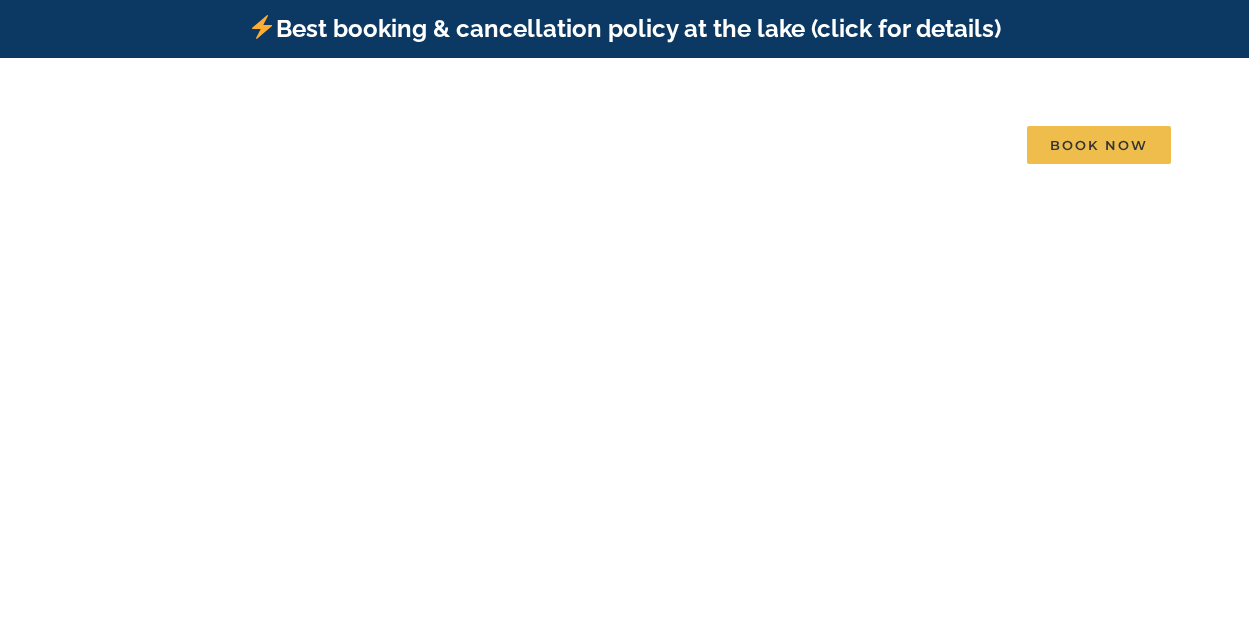 scroll, scrollTop: 0, scrollLeft: 0, axis: both 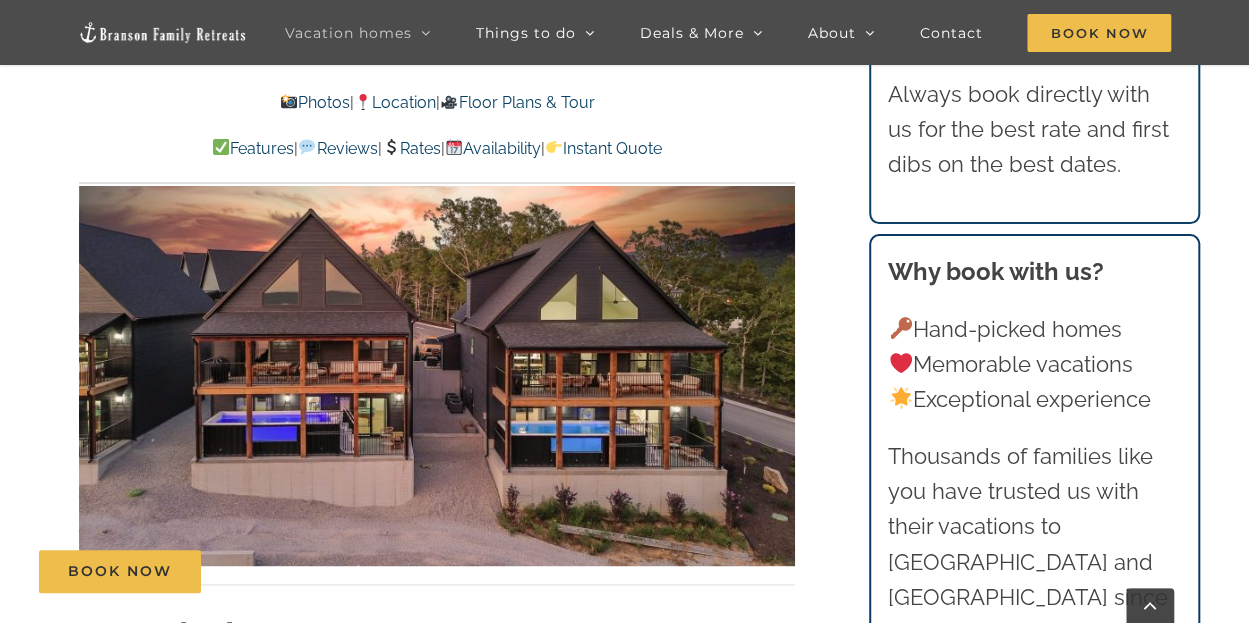 click on "Photos" at bounding box center [315, 102] 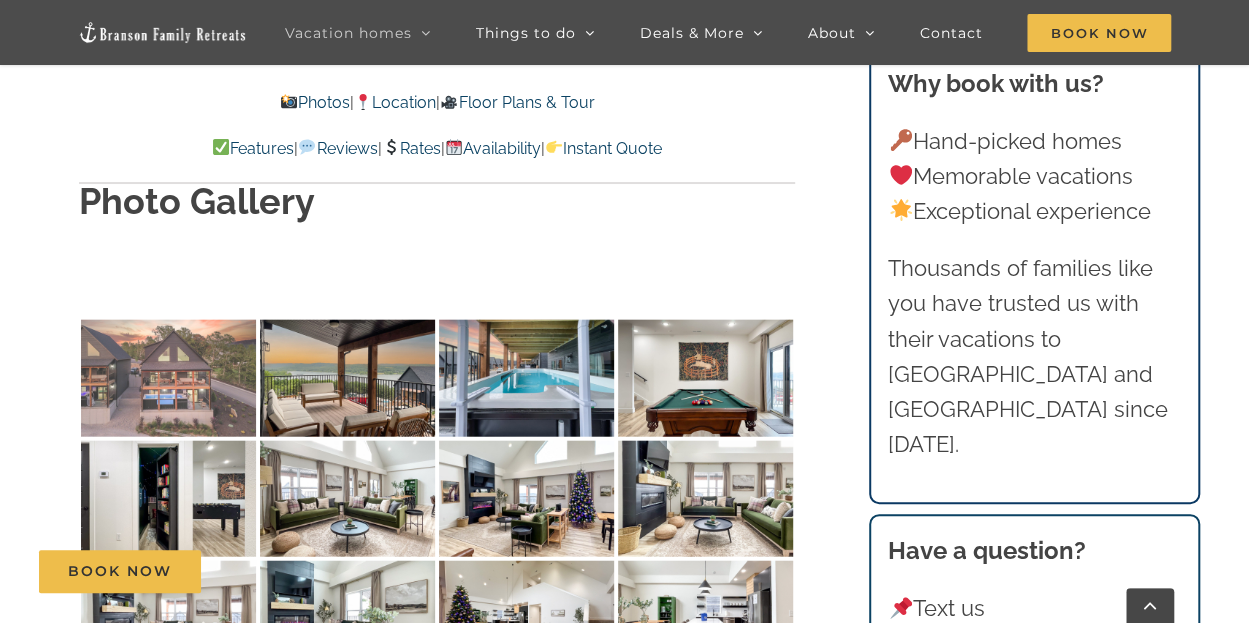 click at bounding box center (168, 378) 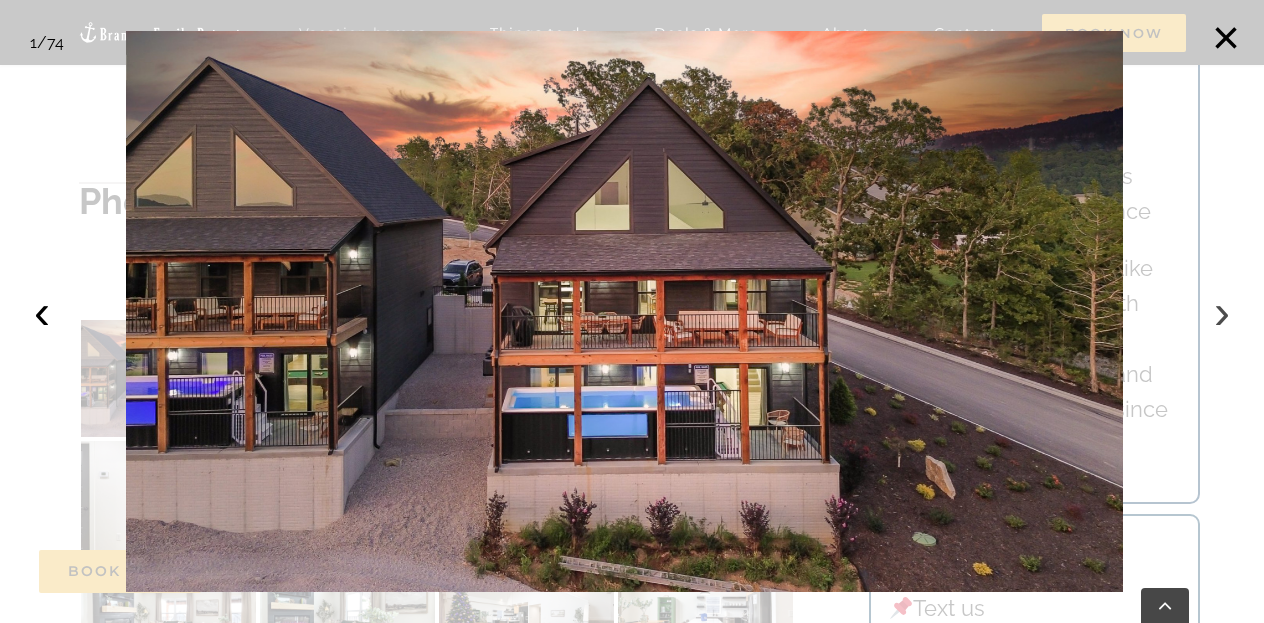click on "›" at bounding box center [1222, 312] 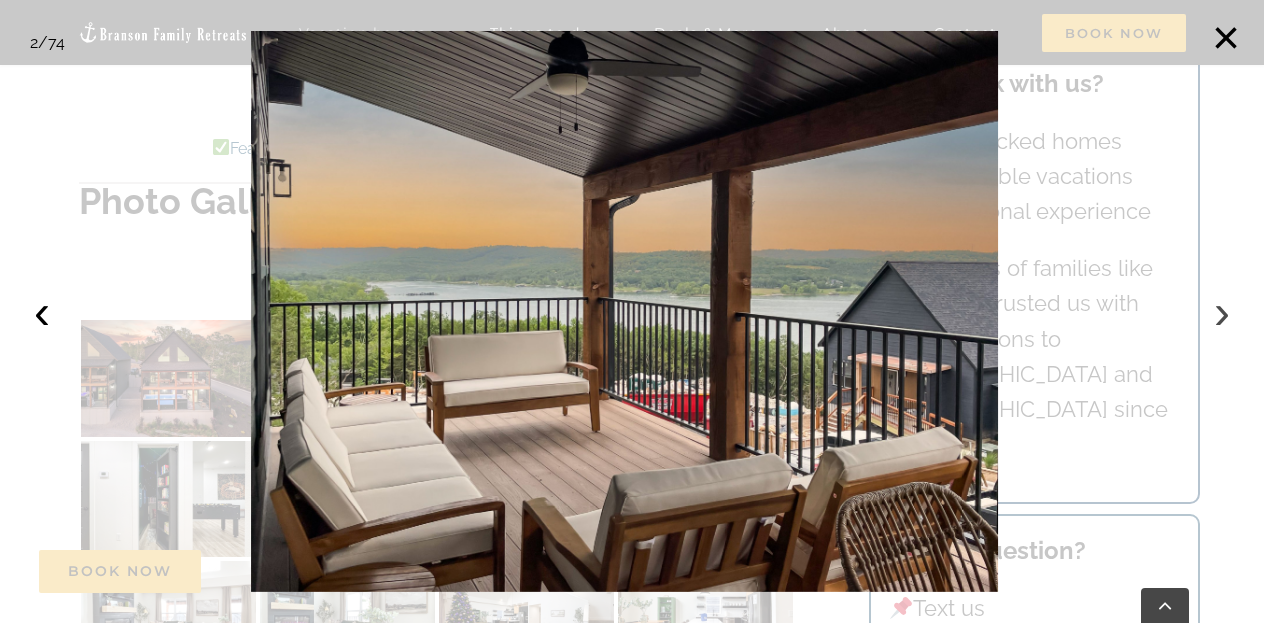 click on "›" at bounding box center [1222, 312] 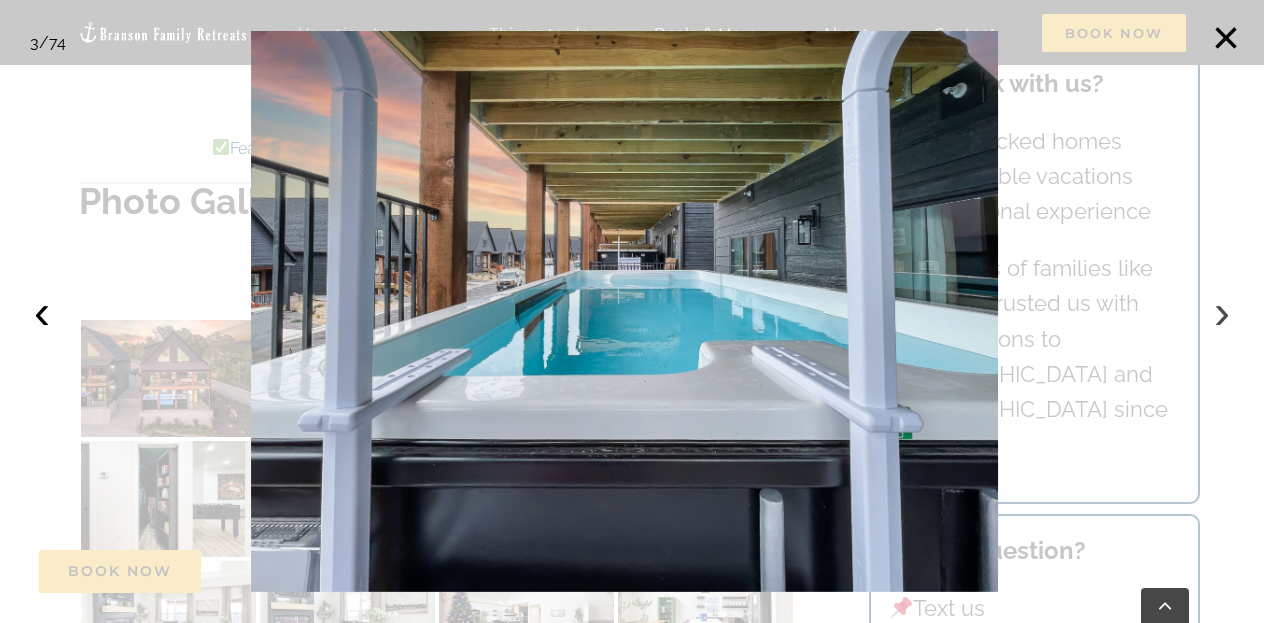 click on "›" at bounding box center (1222, 312) 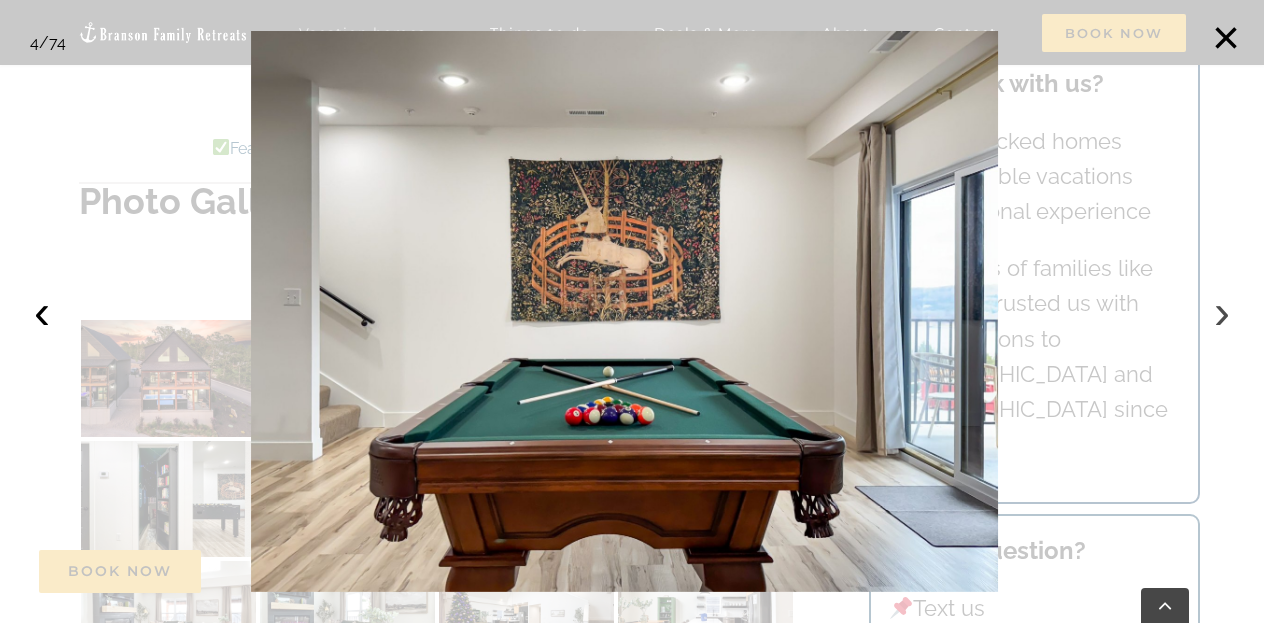 click on "›" at bounding box center (1222, 312) 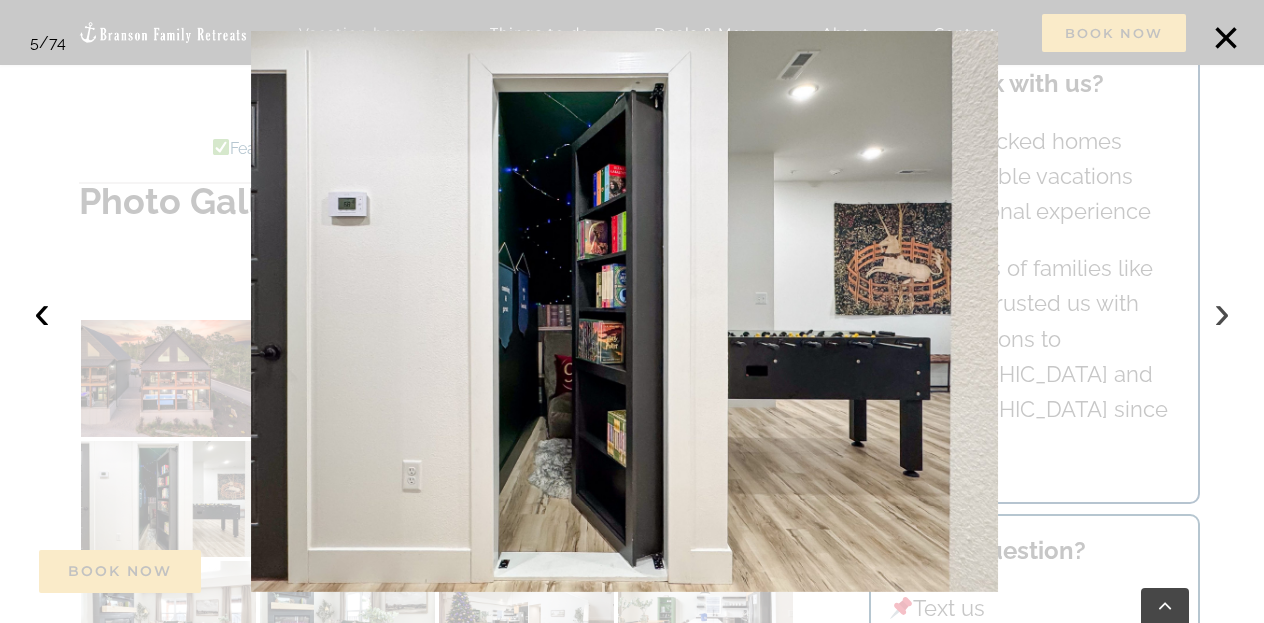 click on "›" at bounding box center (1222, 312) 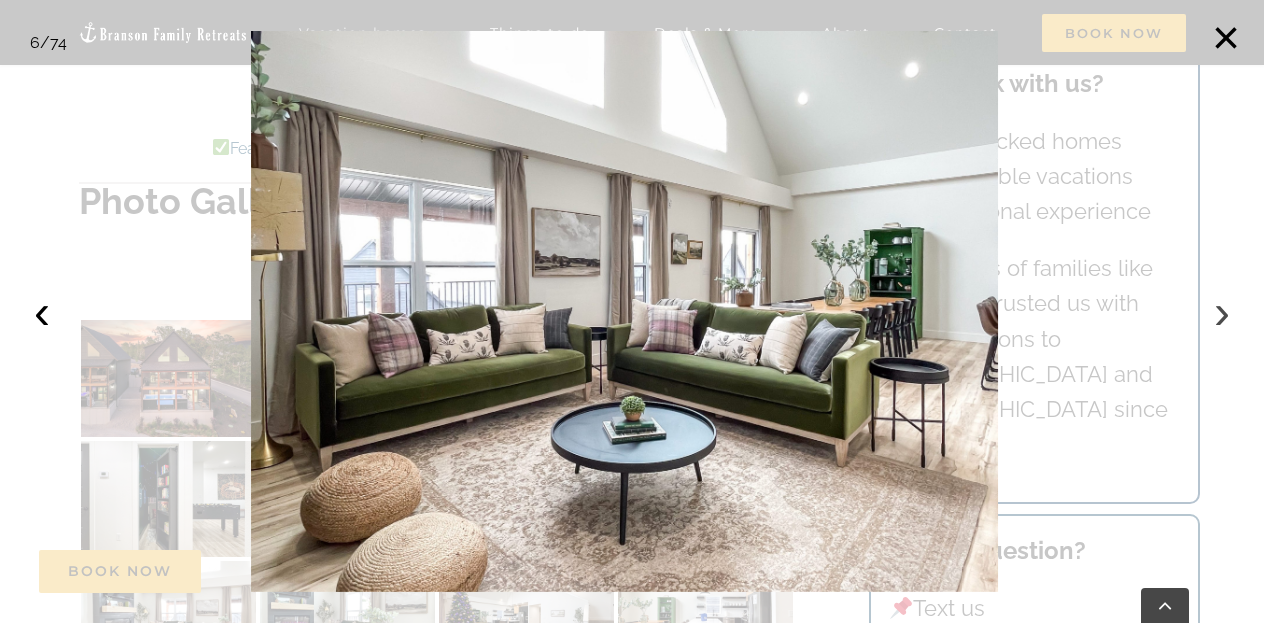 click on "›" at bounding box center (1222, 312) 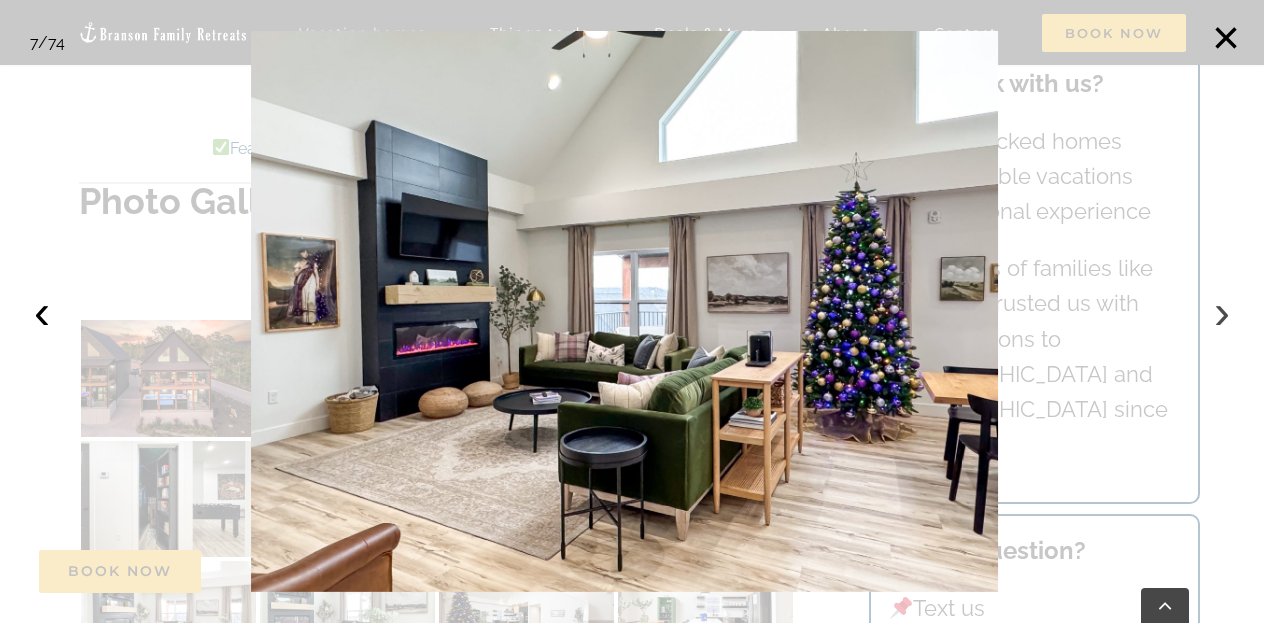 click on "›" at bounding box center (1222, 312) 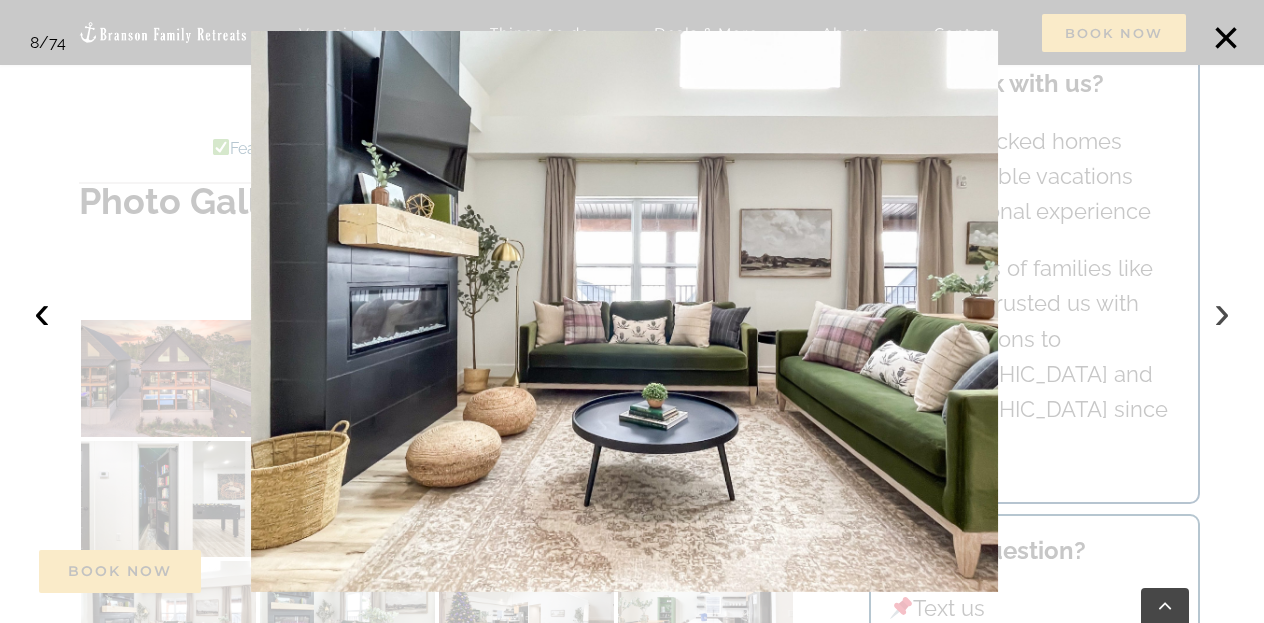 click on "›" at bounding box center (1222, 312) 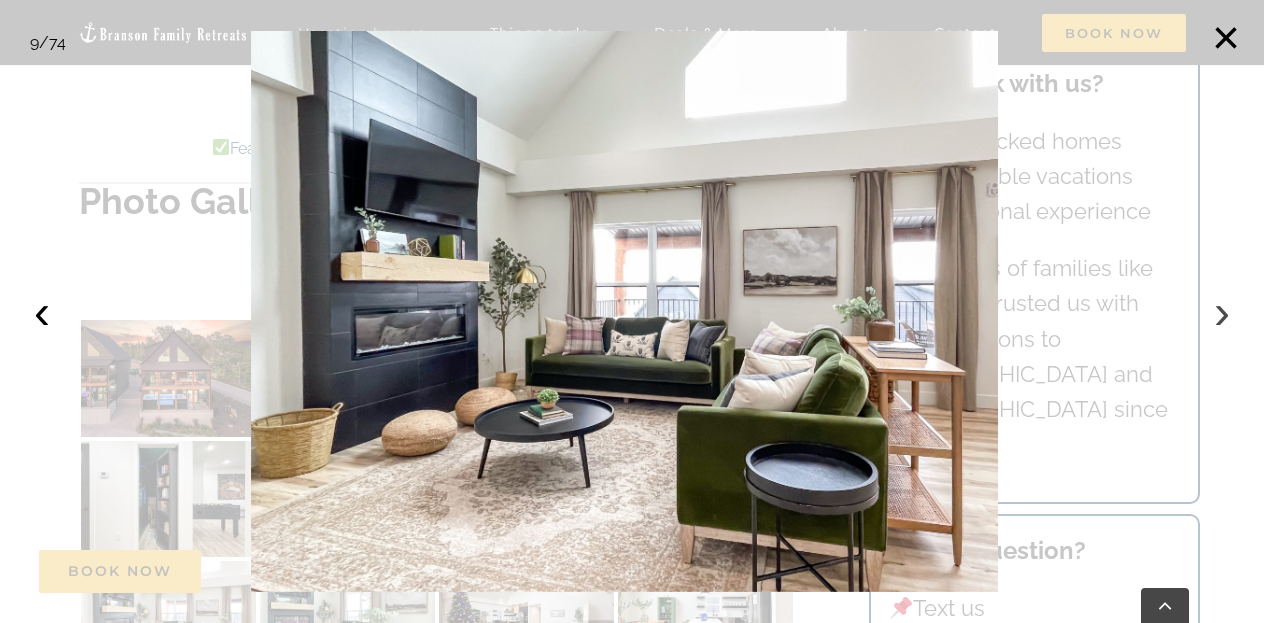 click on "›" at bounding box center (1222, 312) 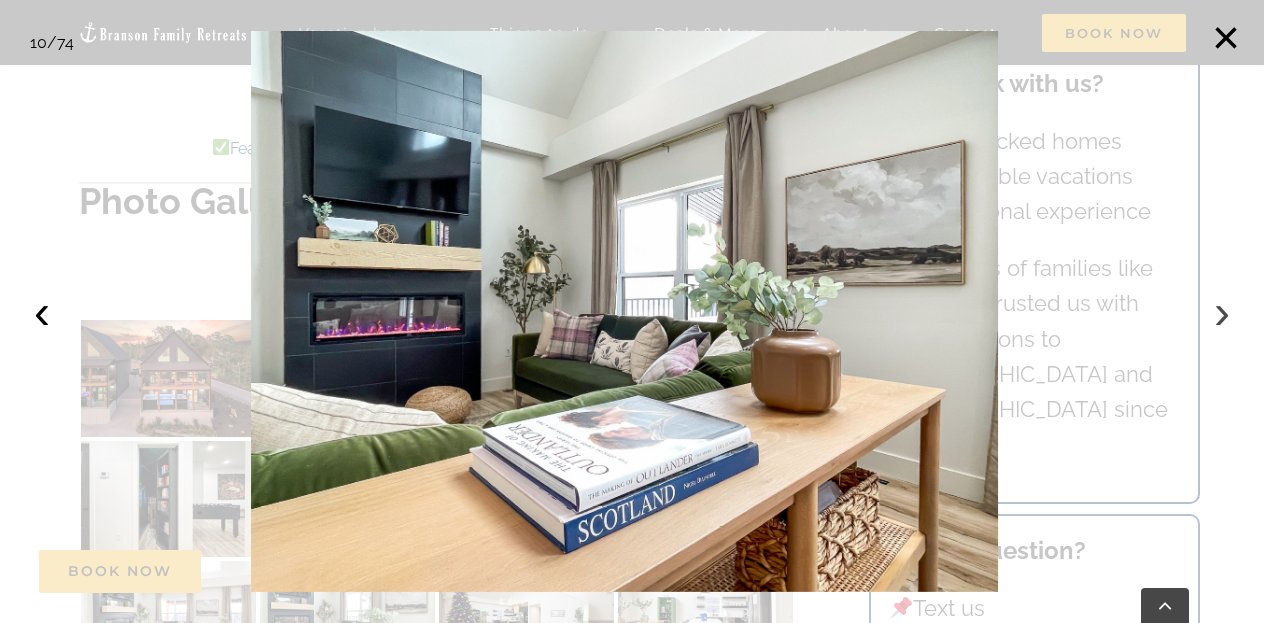 click on "›" at bounding box center (1222, 312) 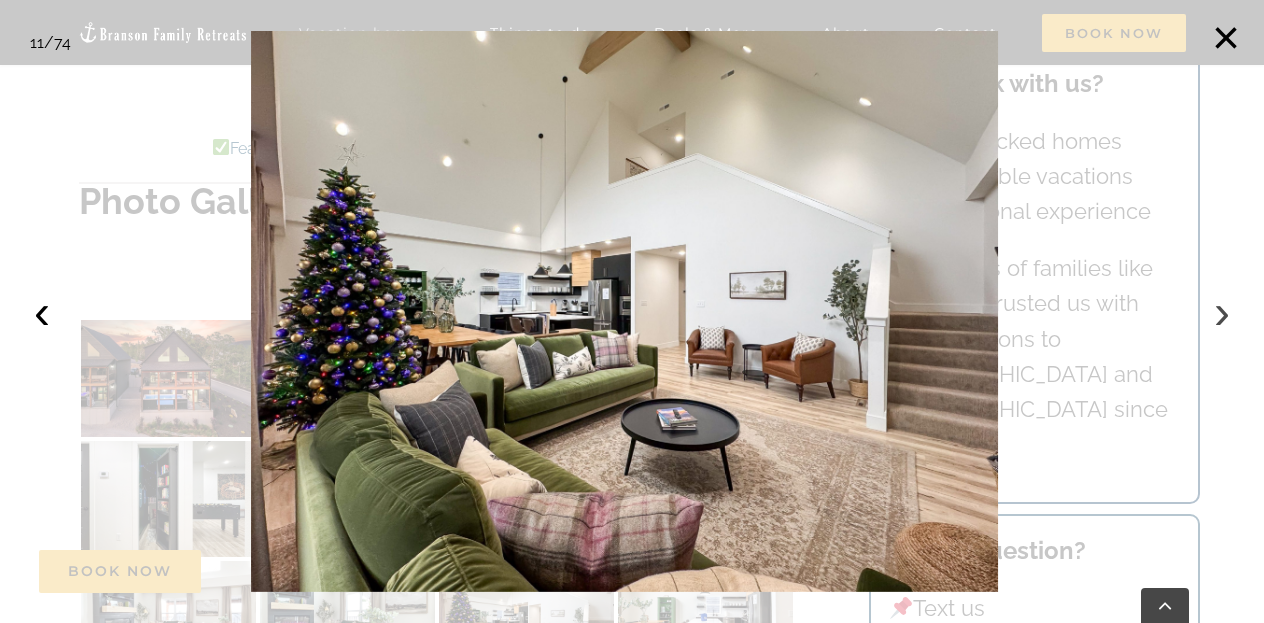 click on "›" at bounding box center (1222, 312) 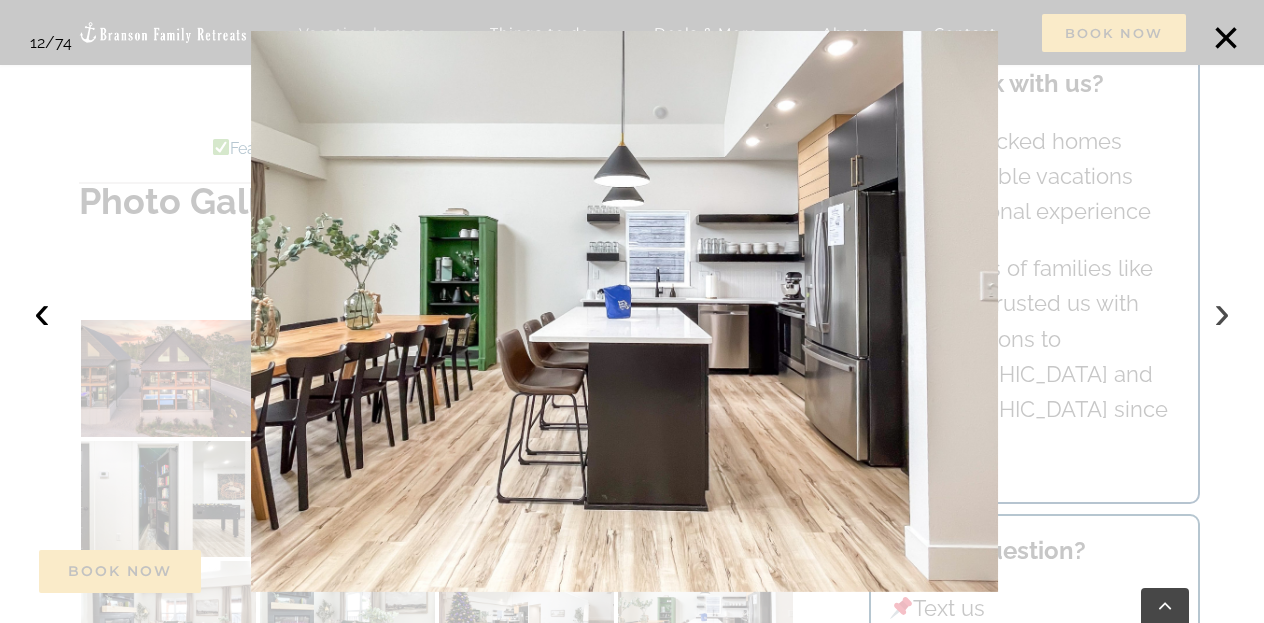 click on "›" at bounding box center [1222, 312] 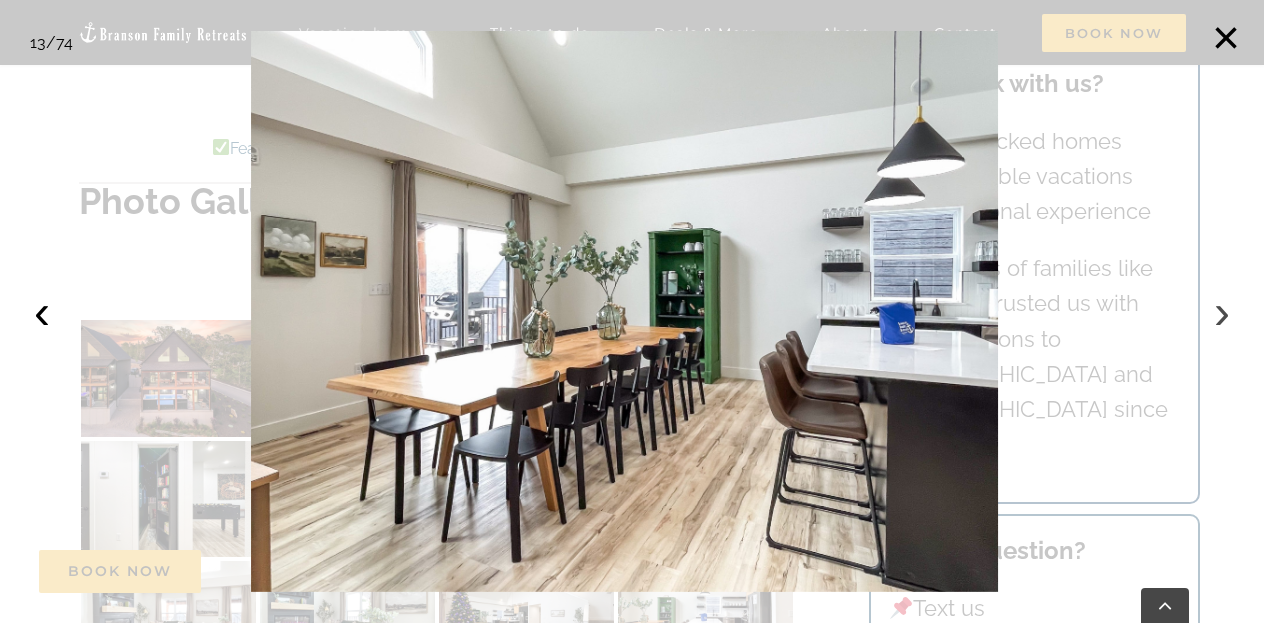 click on "›" at bounding box center [1222, 312] 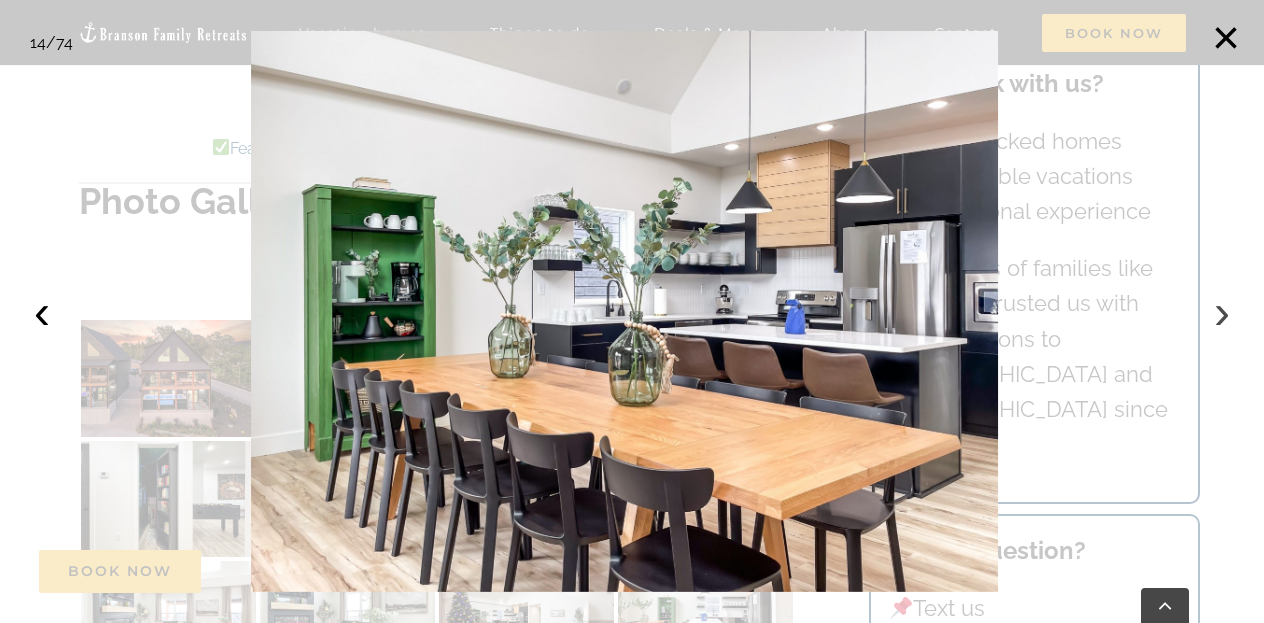 click on "›" at bounding box center [1222, 312] 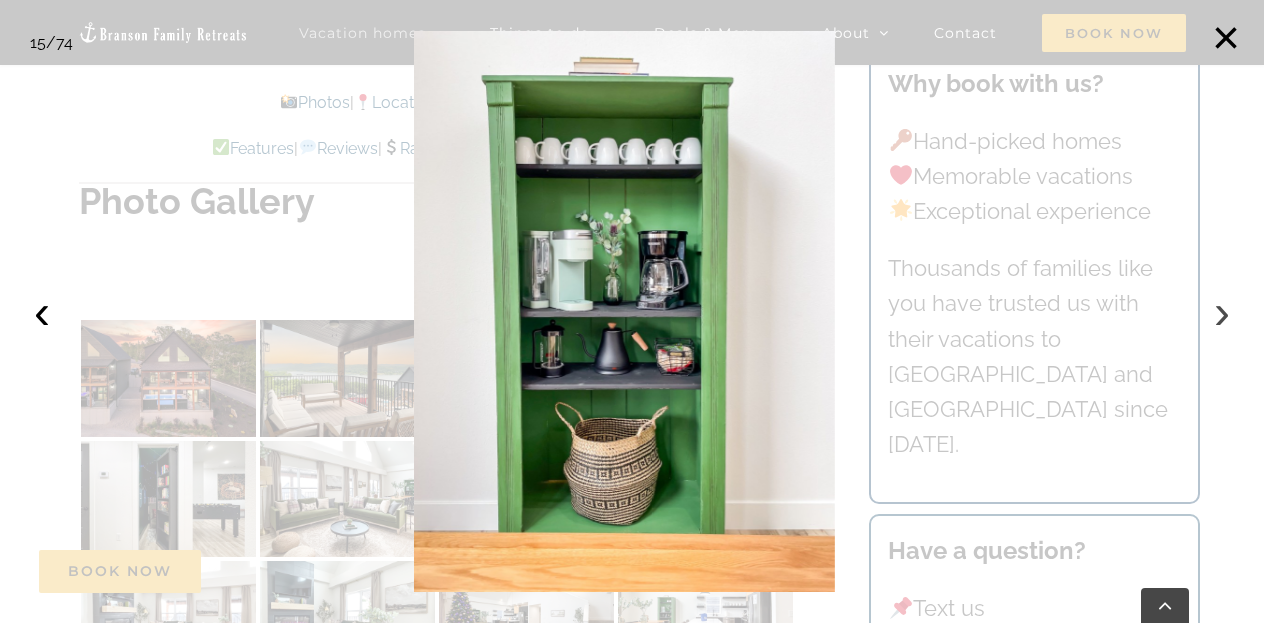 click on "›" at bounding box center [1222, 312] 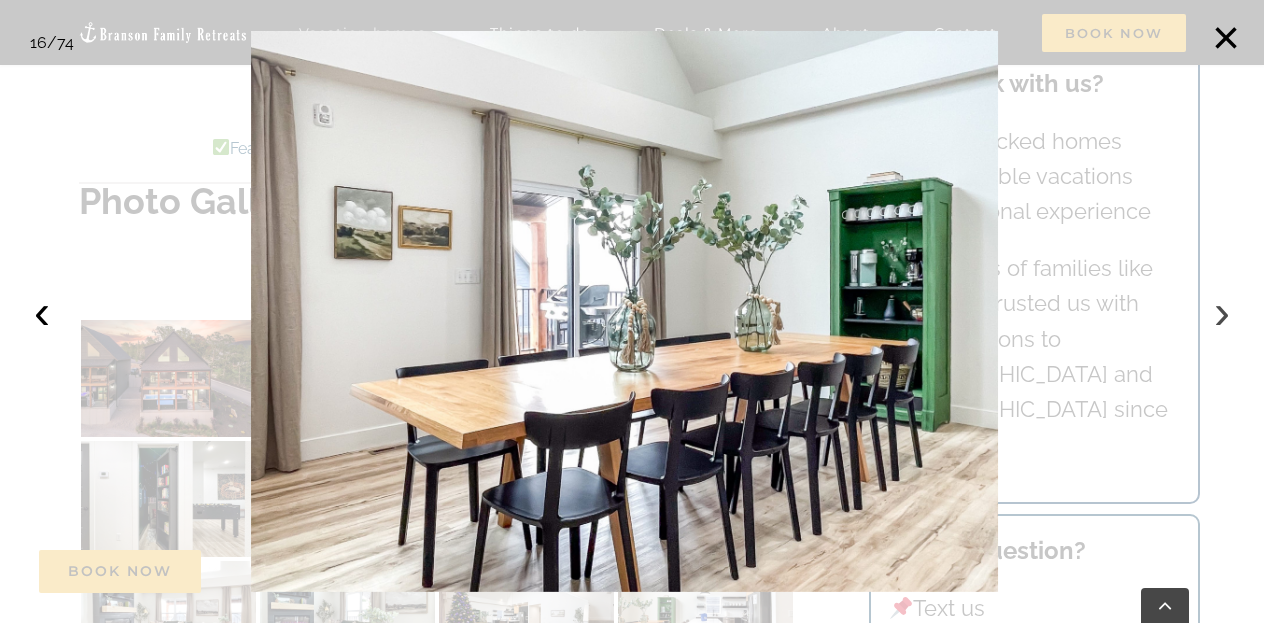 click on "›" at bounding box center (1222, 312) 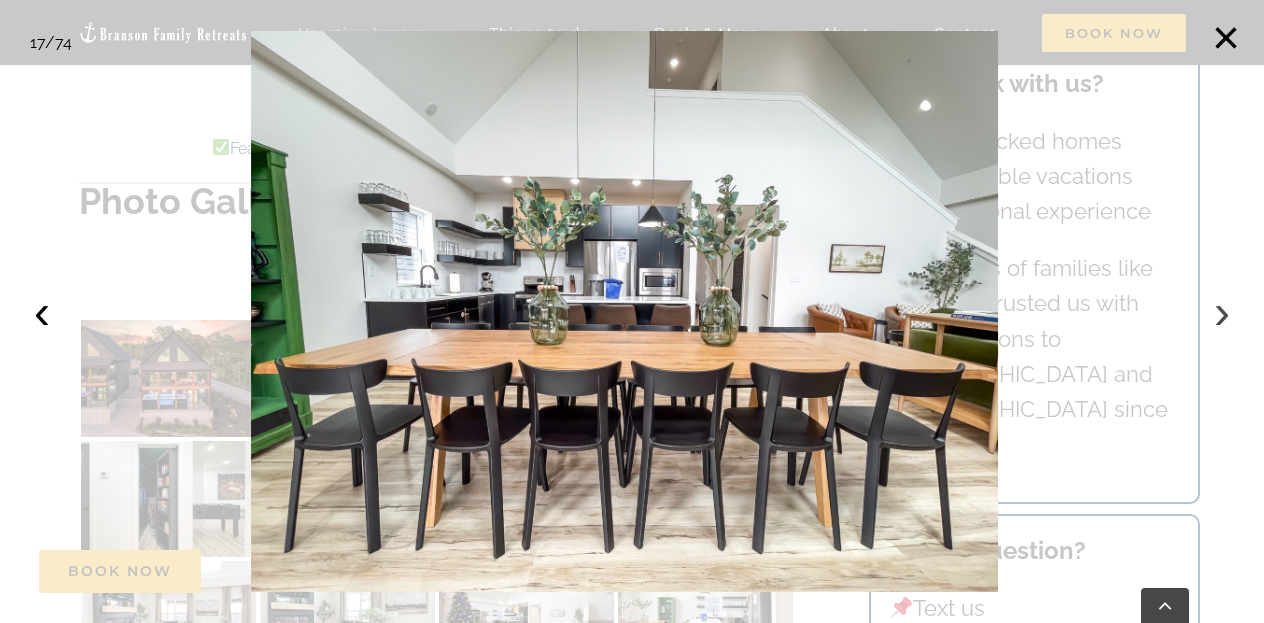 click on "›" at bounding box center [1222, 312] 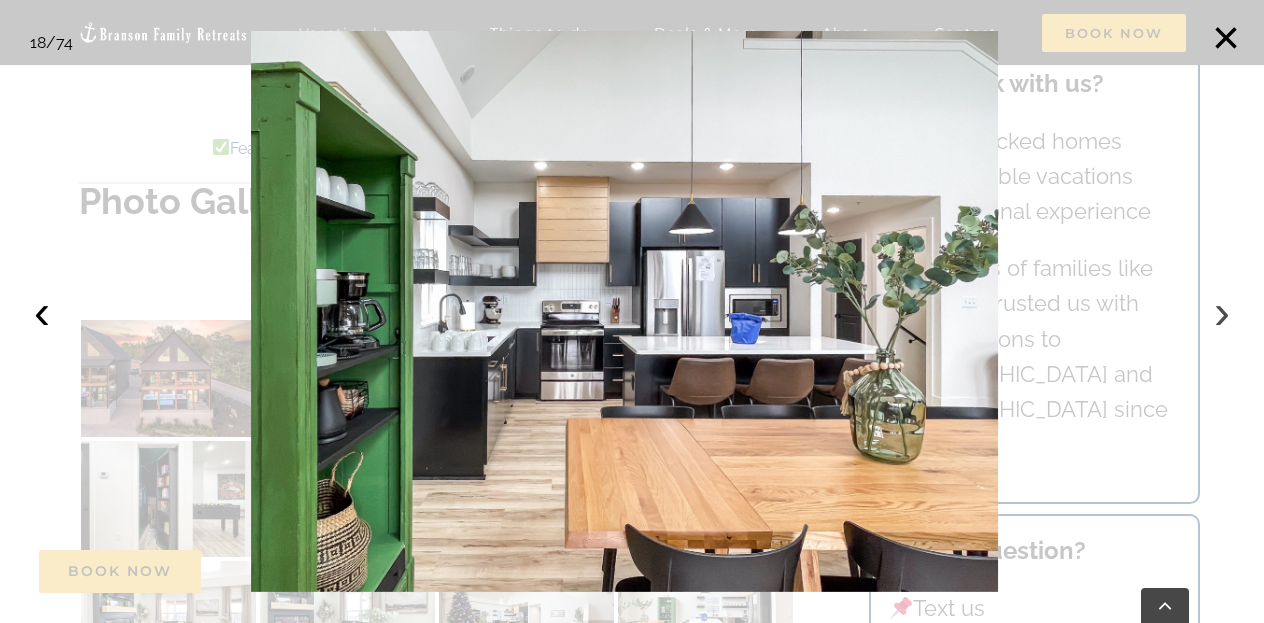 click on "›" at bounding box center (1222, 312) 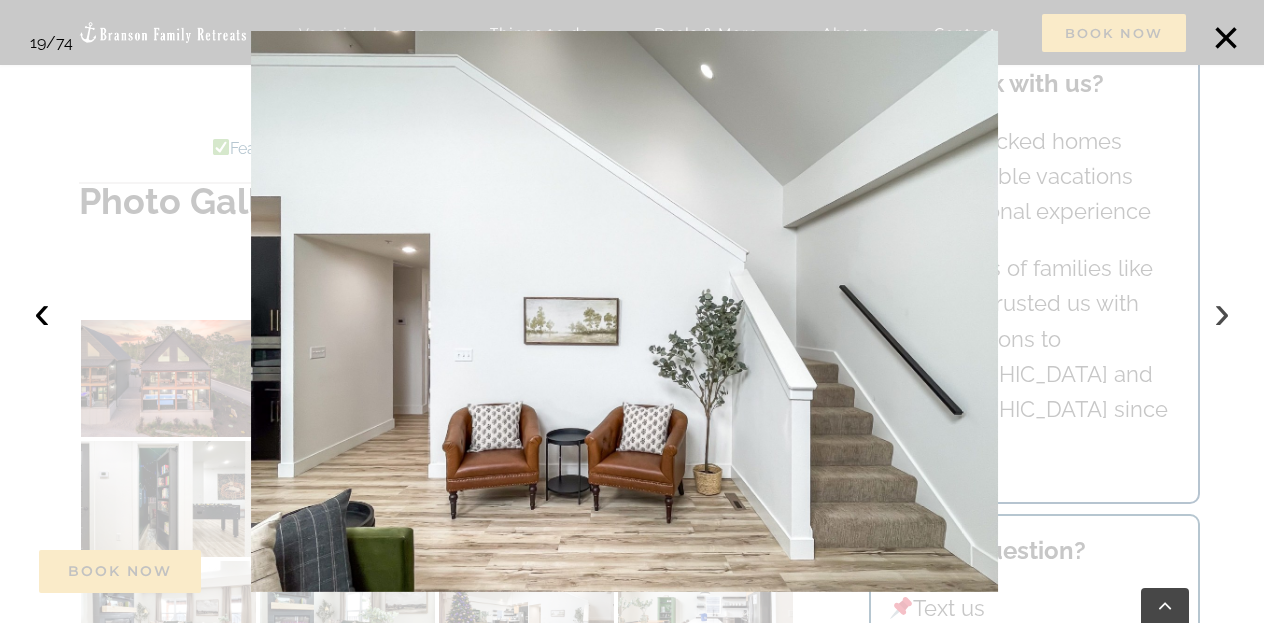 click on "›" at bounding box center (1222, 312) 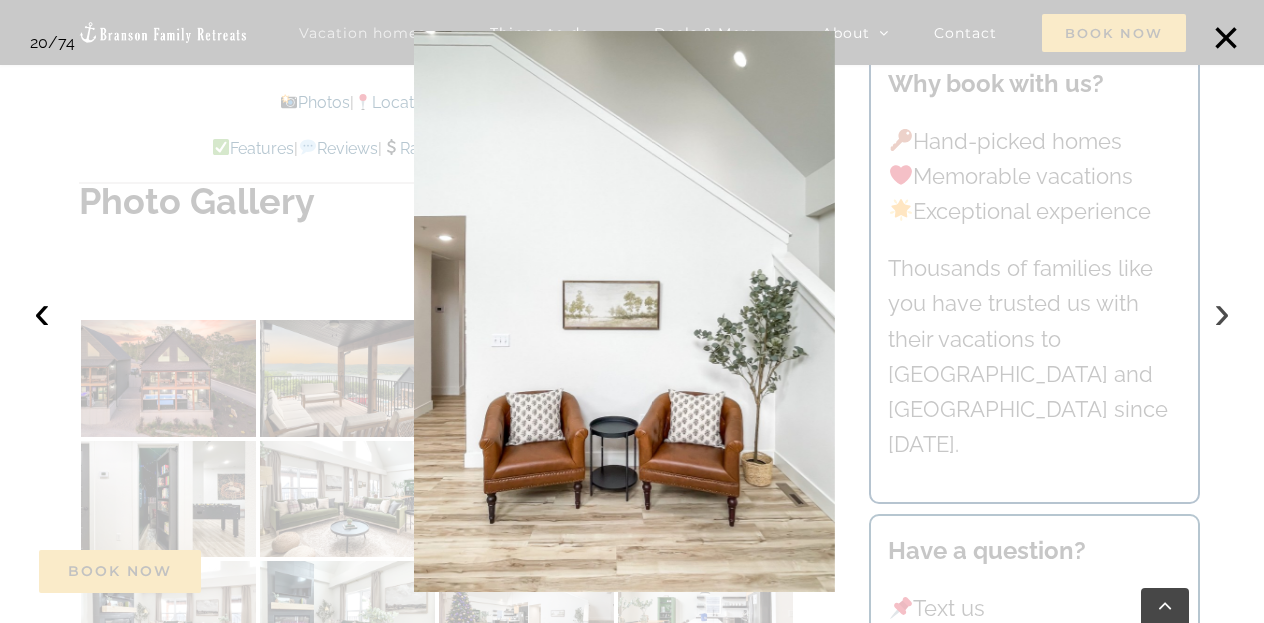 click on "›" at bounding box center [1222, 312] 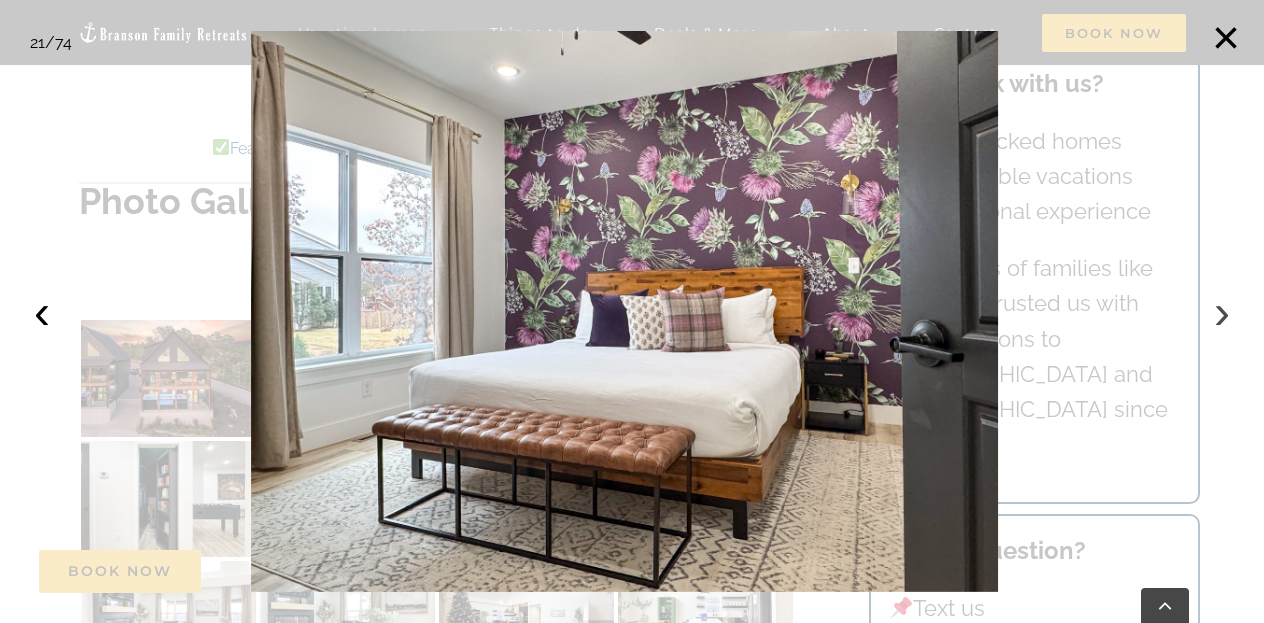 click on "›" at bounding box center (1222, 312) 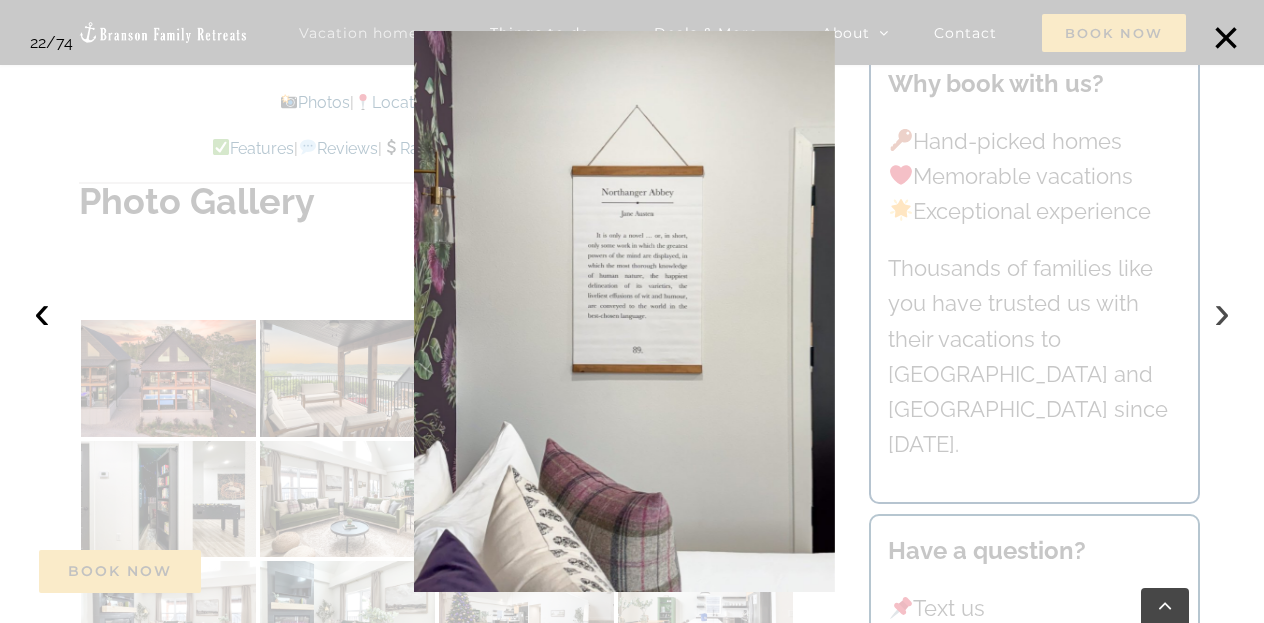 click on "›" at bounding box center (1222, 312) 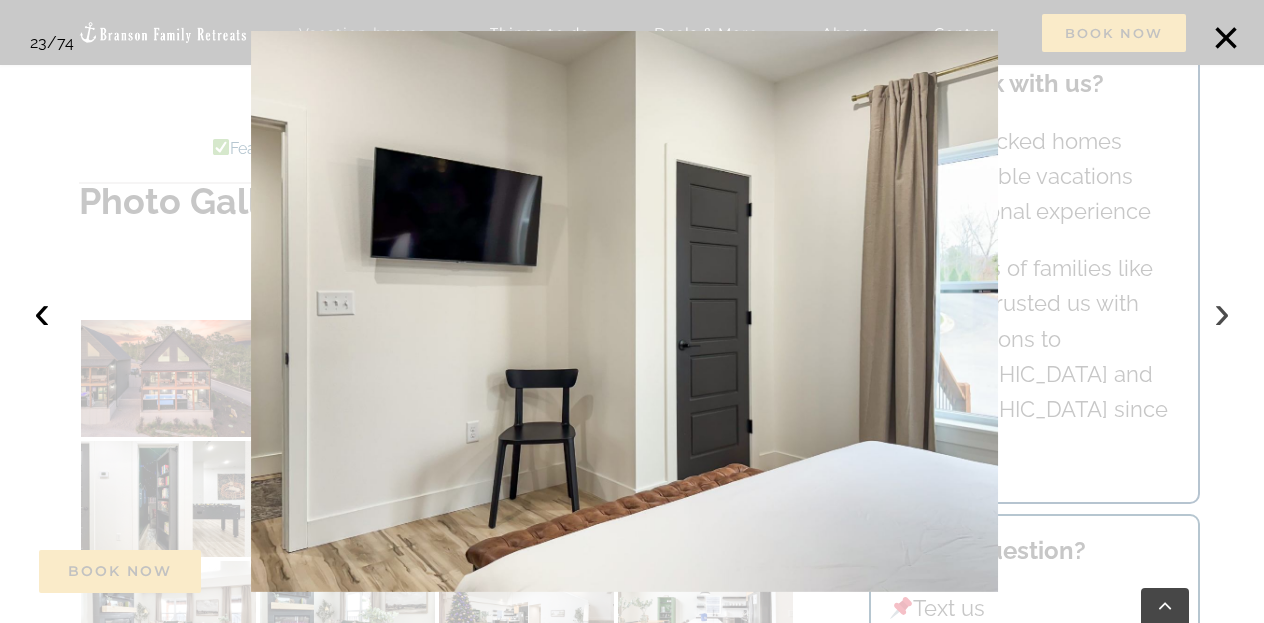 click on "›" at bounding box center (1222, 312) 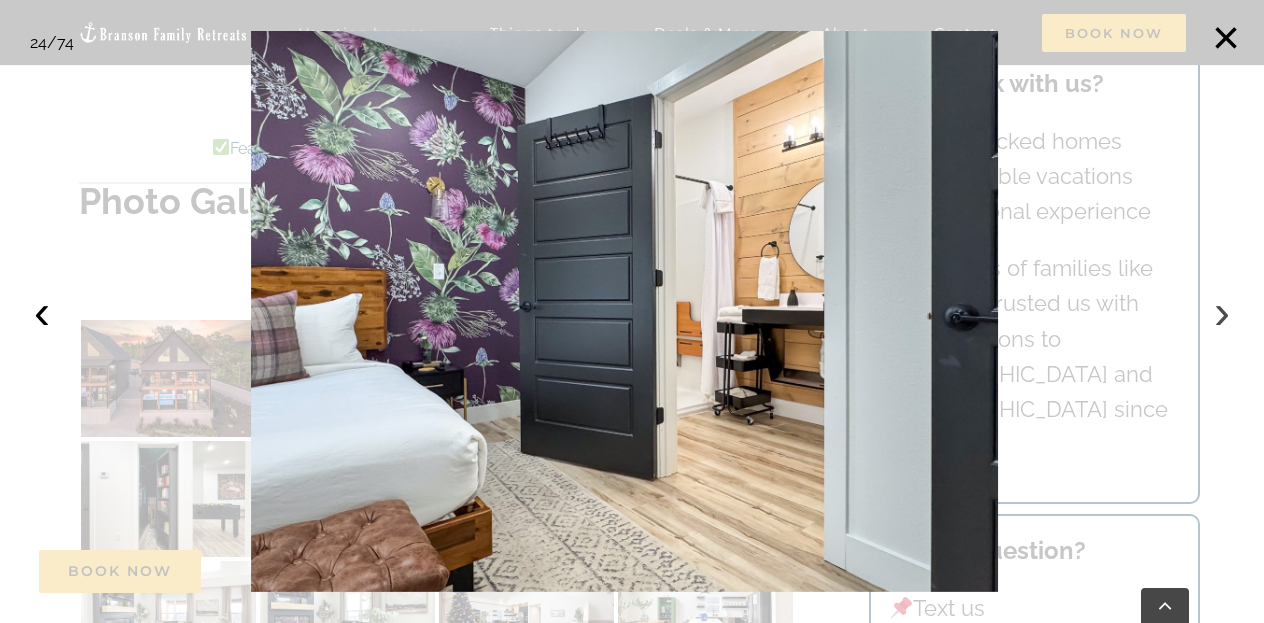 click on "›" at bounding box center (1222, 312) 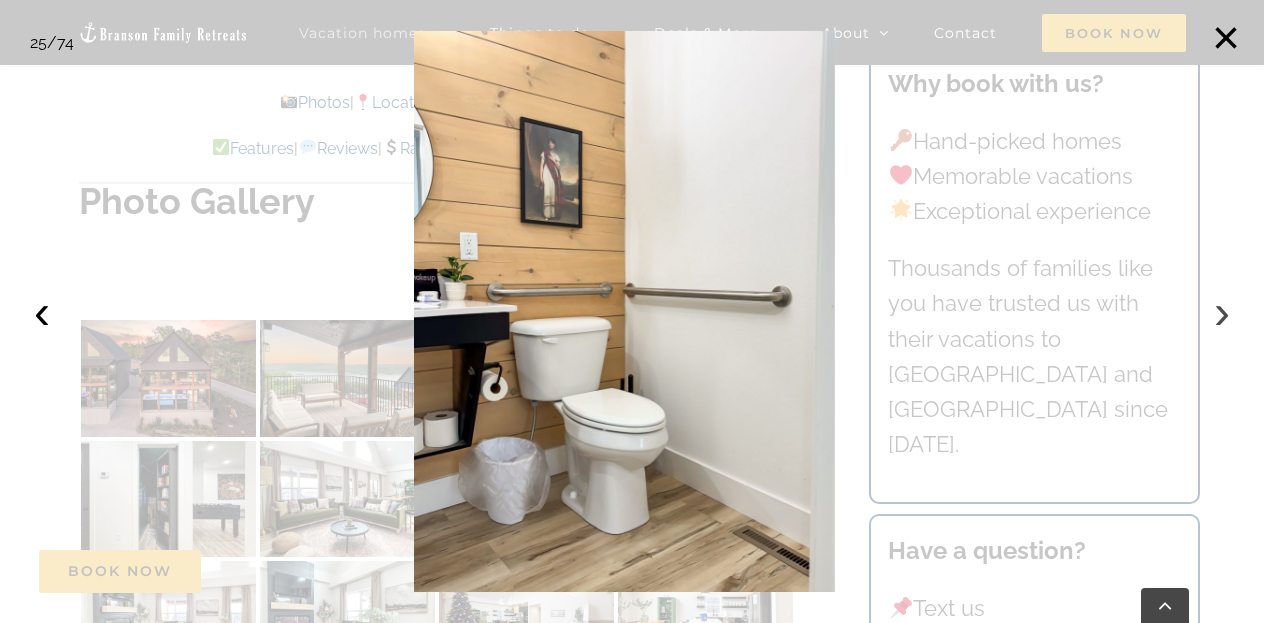 click on "›" at bounding box center (1222, 312) 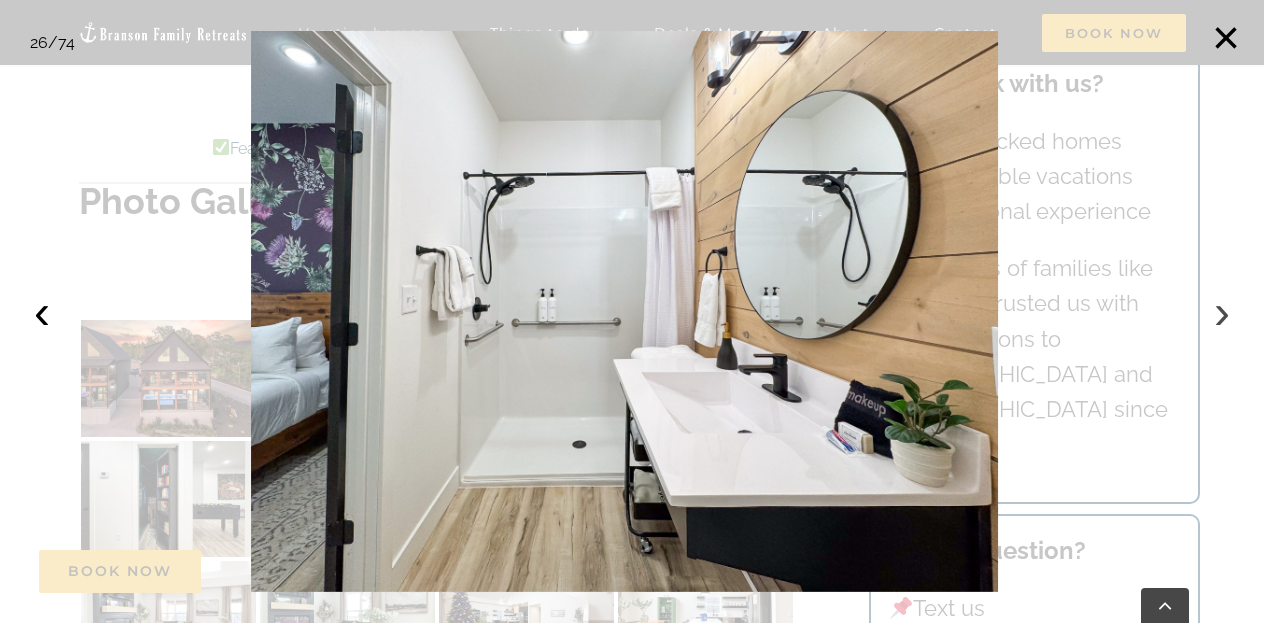 click on "›" at bounding box center (1222, 312) 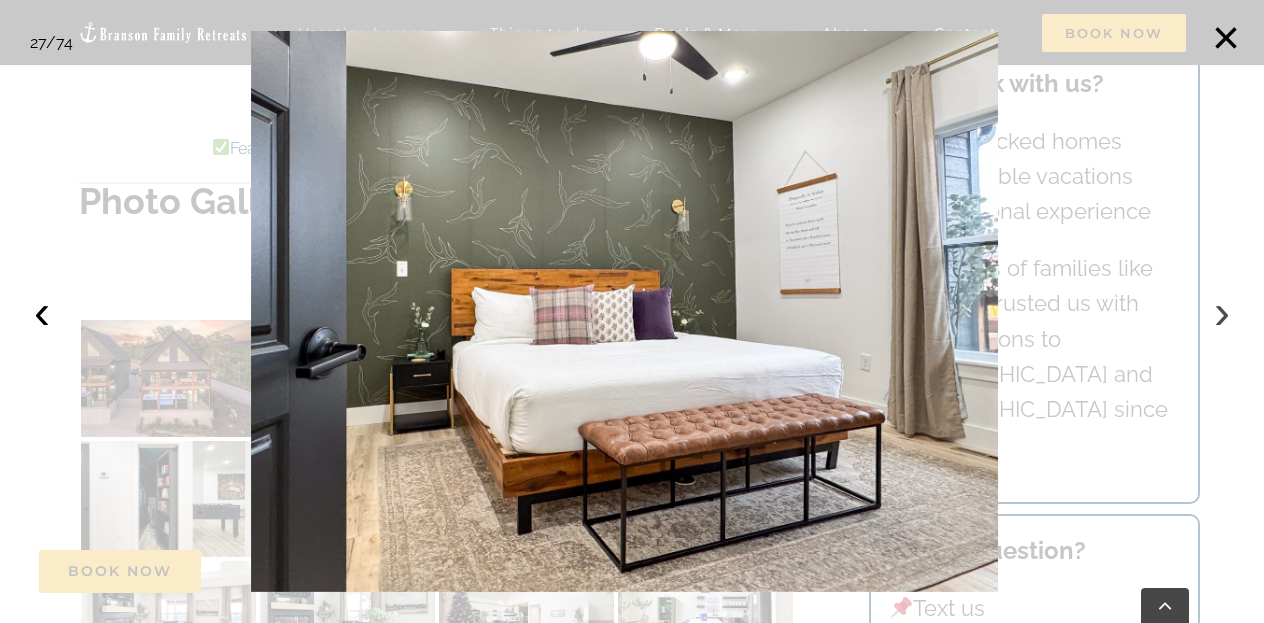 click on "›" at bounding box center (1222, 312) 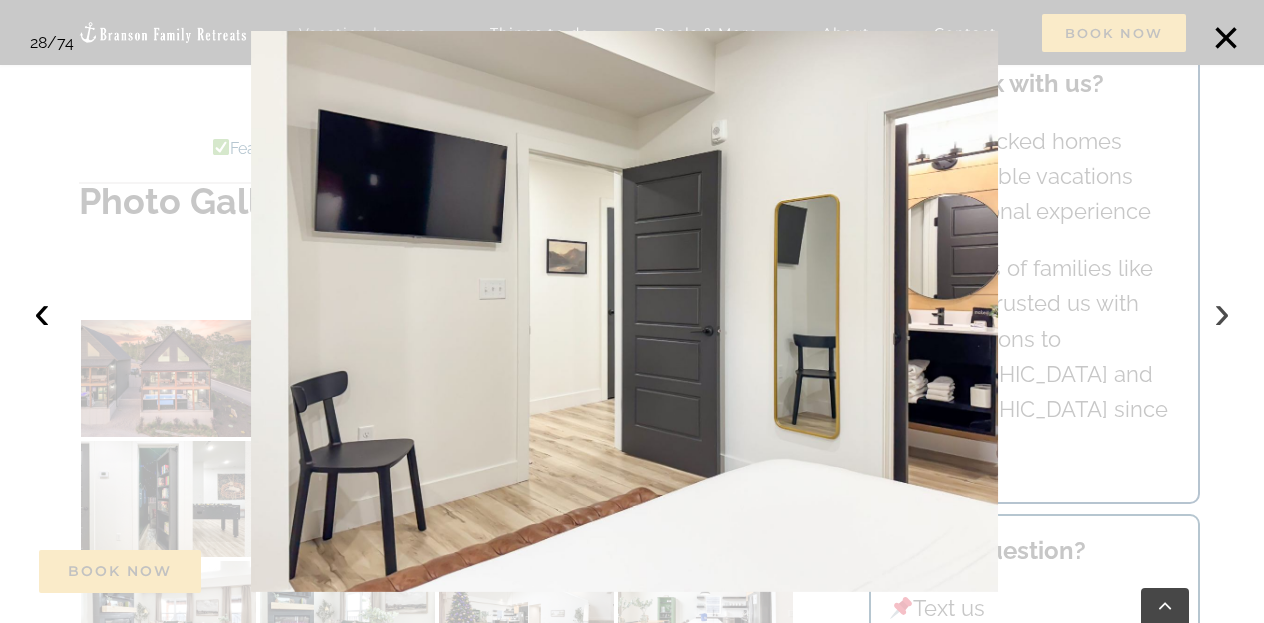 click on "›" at bounding box center [1222, 312] 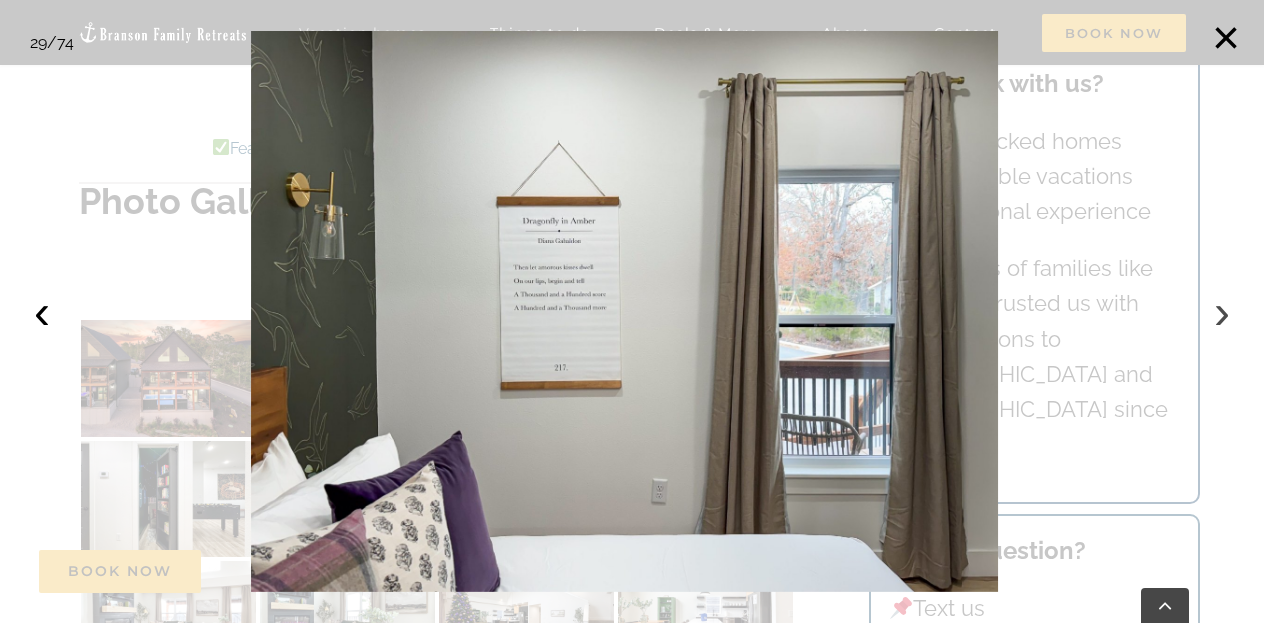 click on "›" at bounding box center [1222, 312] 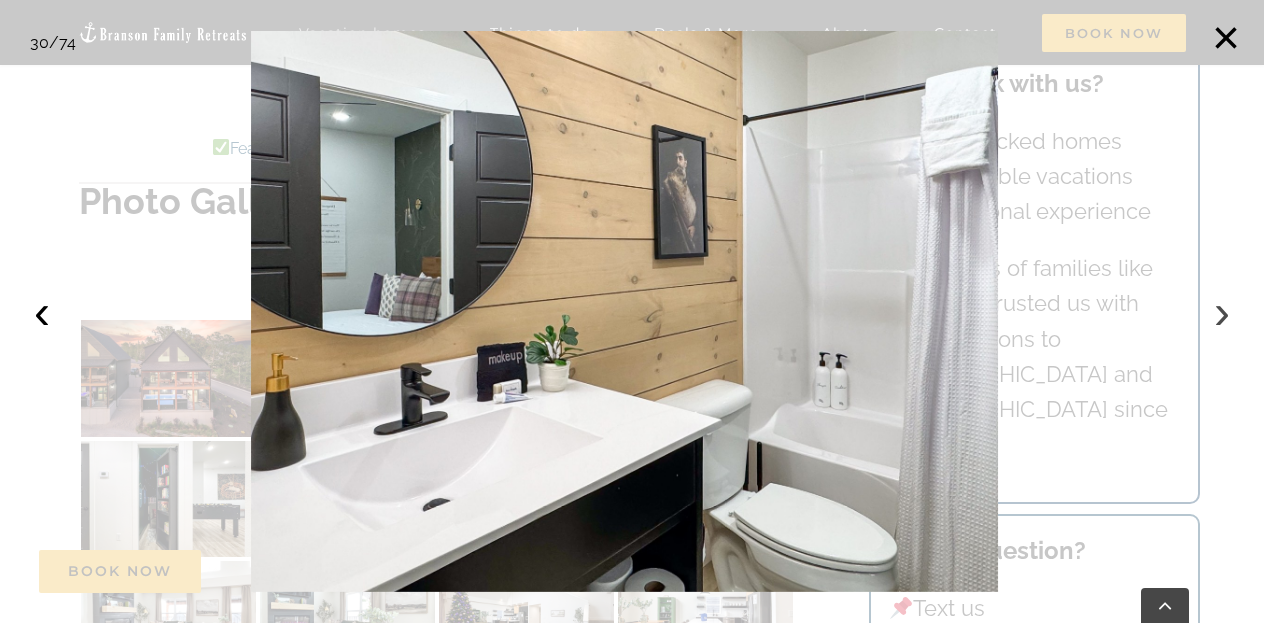 click on "›" at bounding box center (1222, 312) 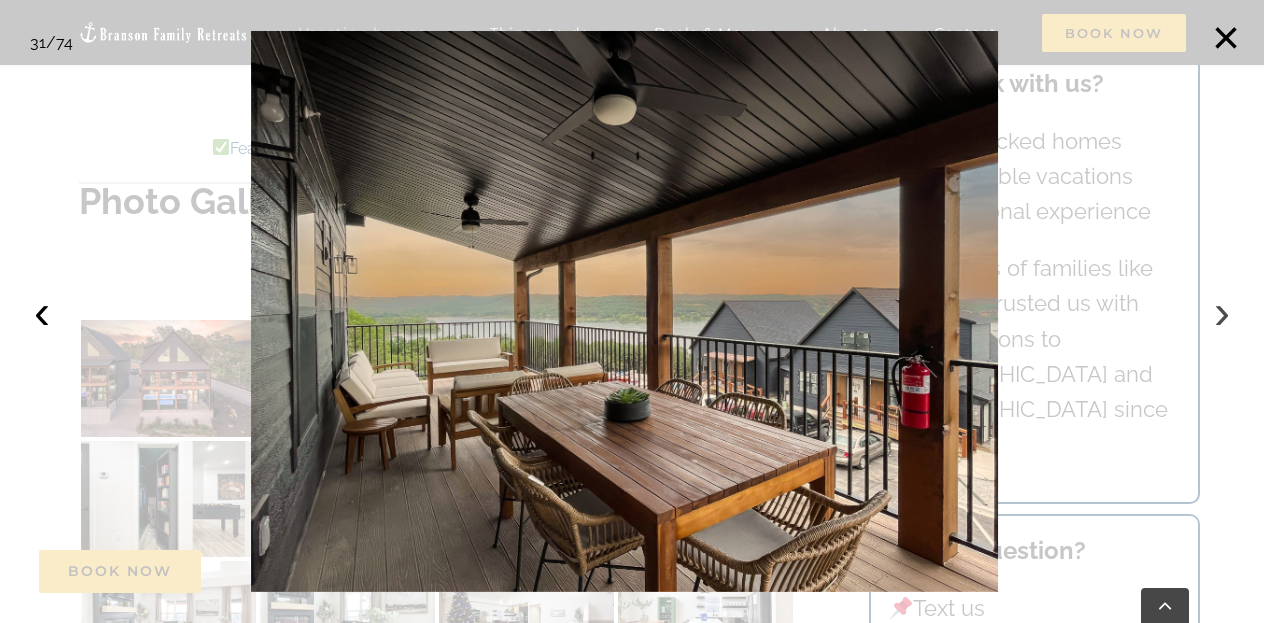 click on "›" at bounding box center [1222, 312] 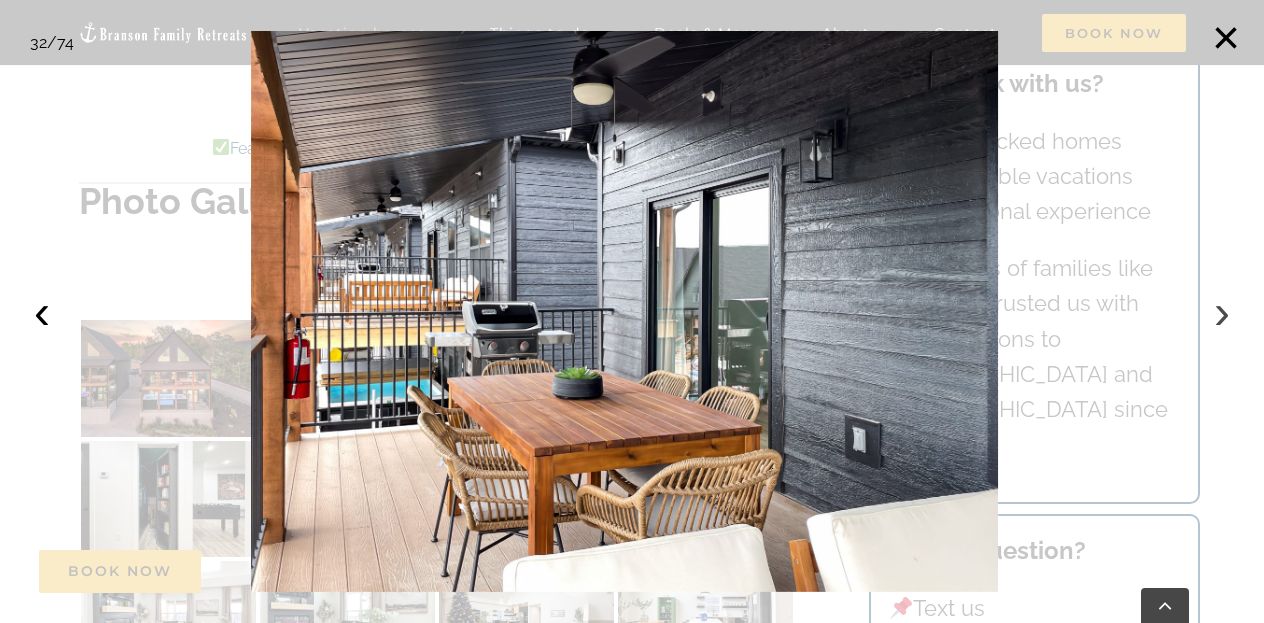 click on "›" at bounding box center [1222, 312] 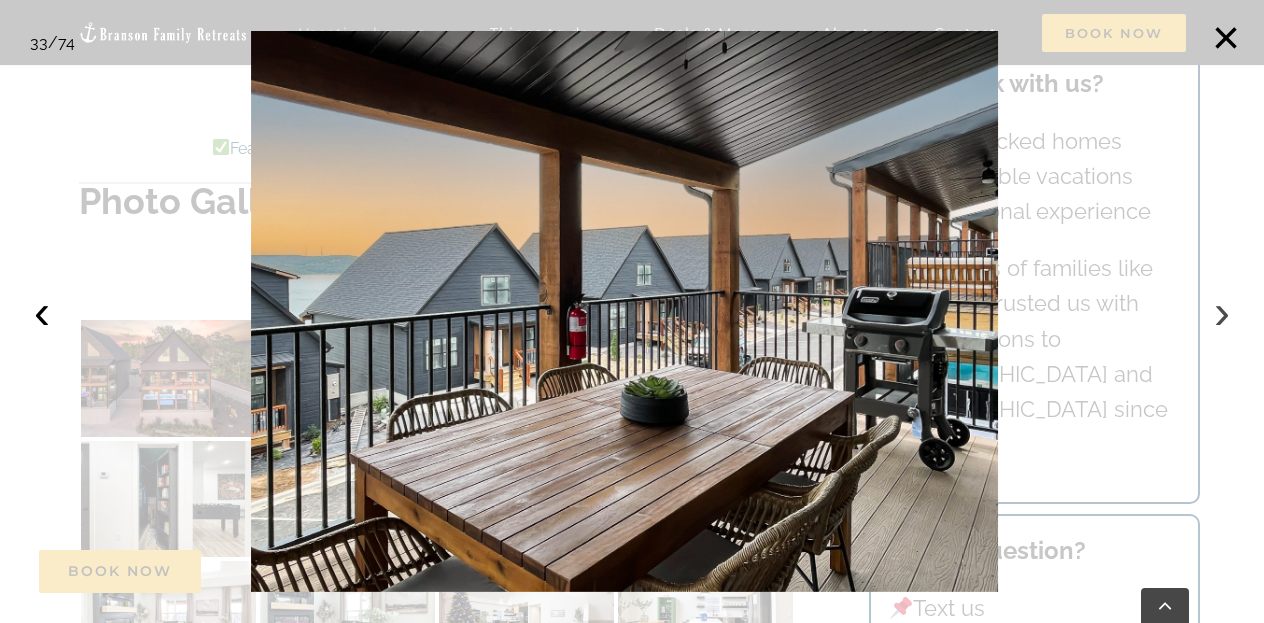 click on "›" at bounding box center (1222, 312) 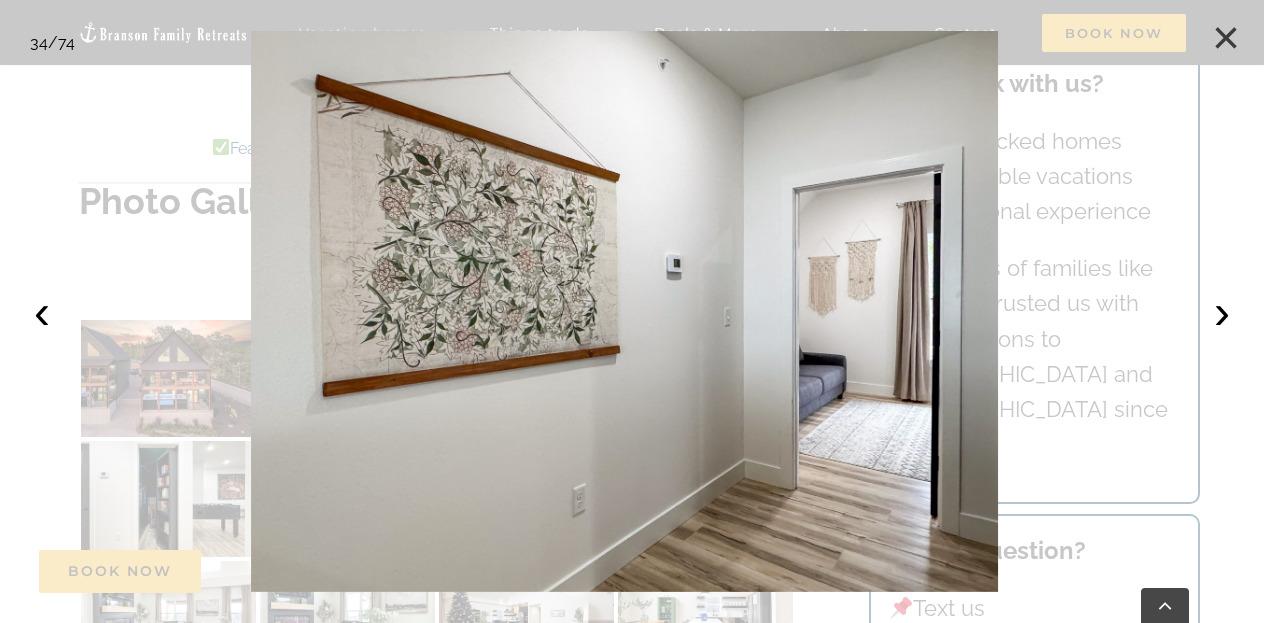 click on "×" at bounding box center (1226, 38) 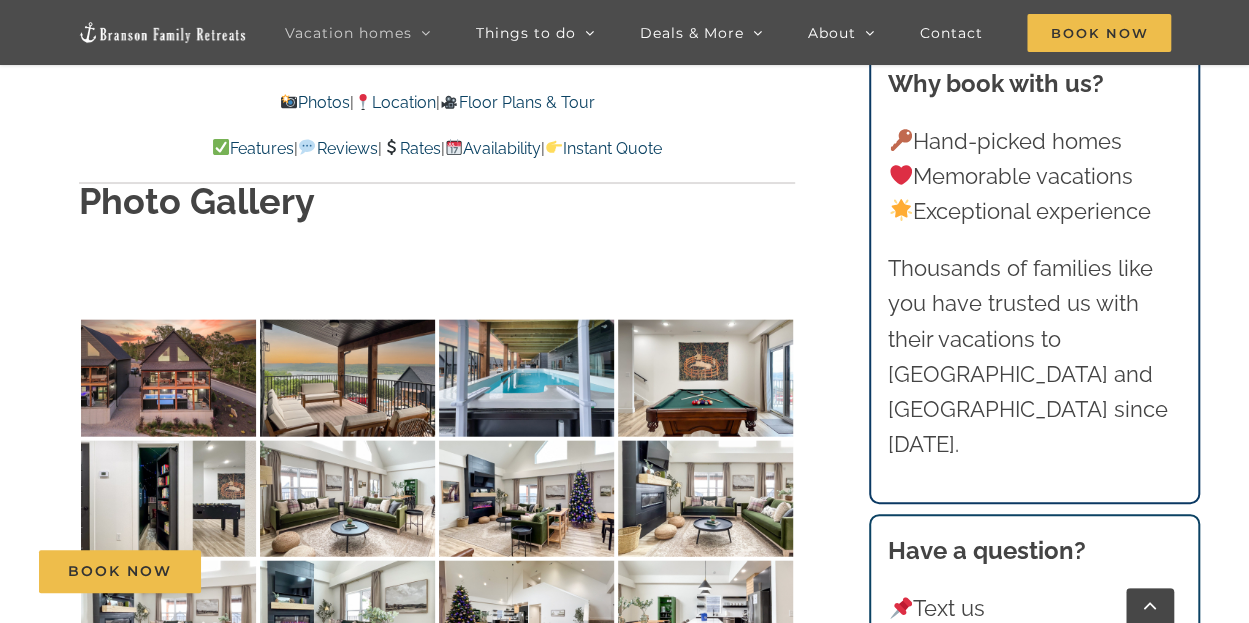 click on "Rates" at bounding box center [411, 148] 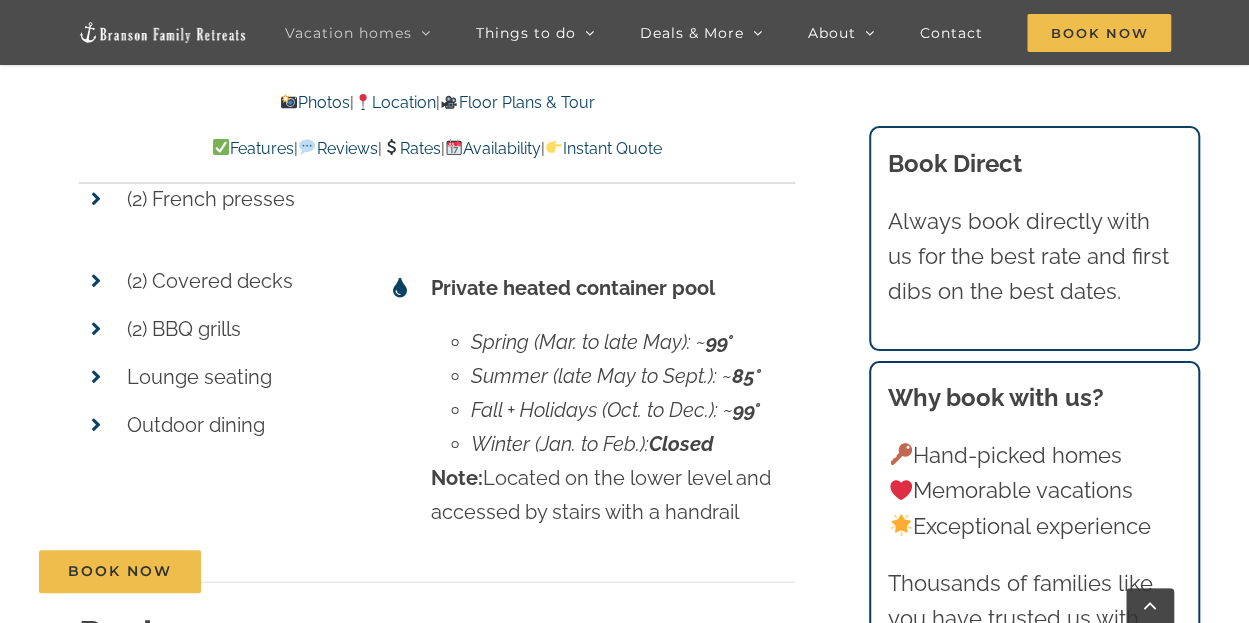 scroll, scrollTop: 16740, scrollLeft: 0, axis: vertical 